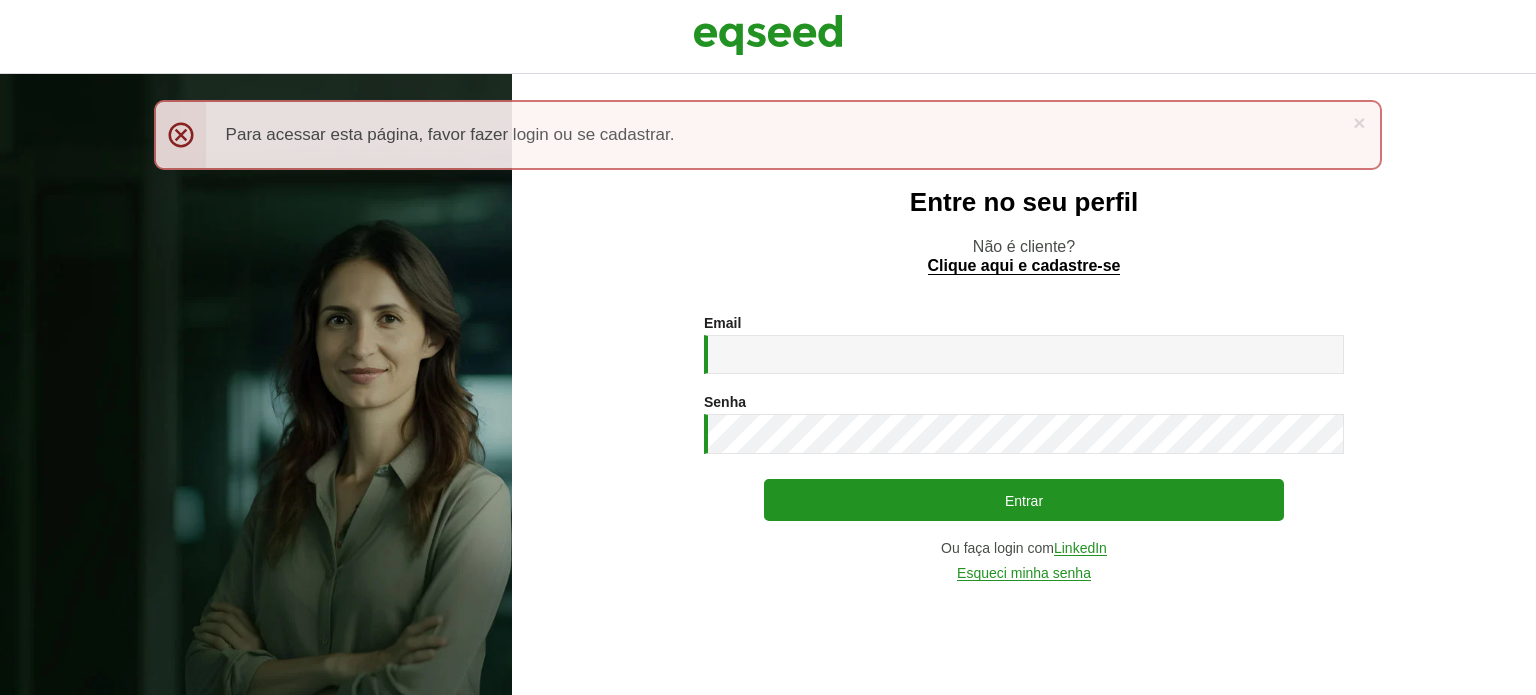scroll, scrollTop: 0, scrollLeft: 0, axis: both 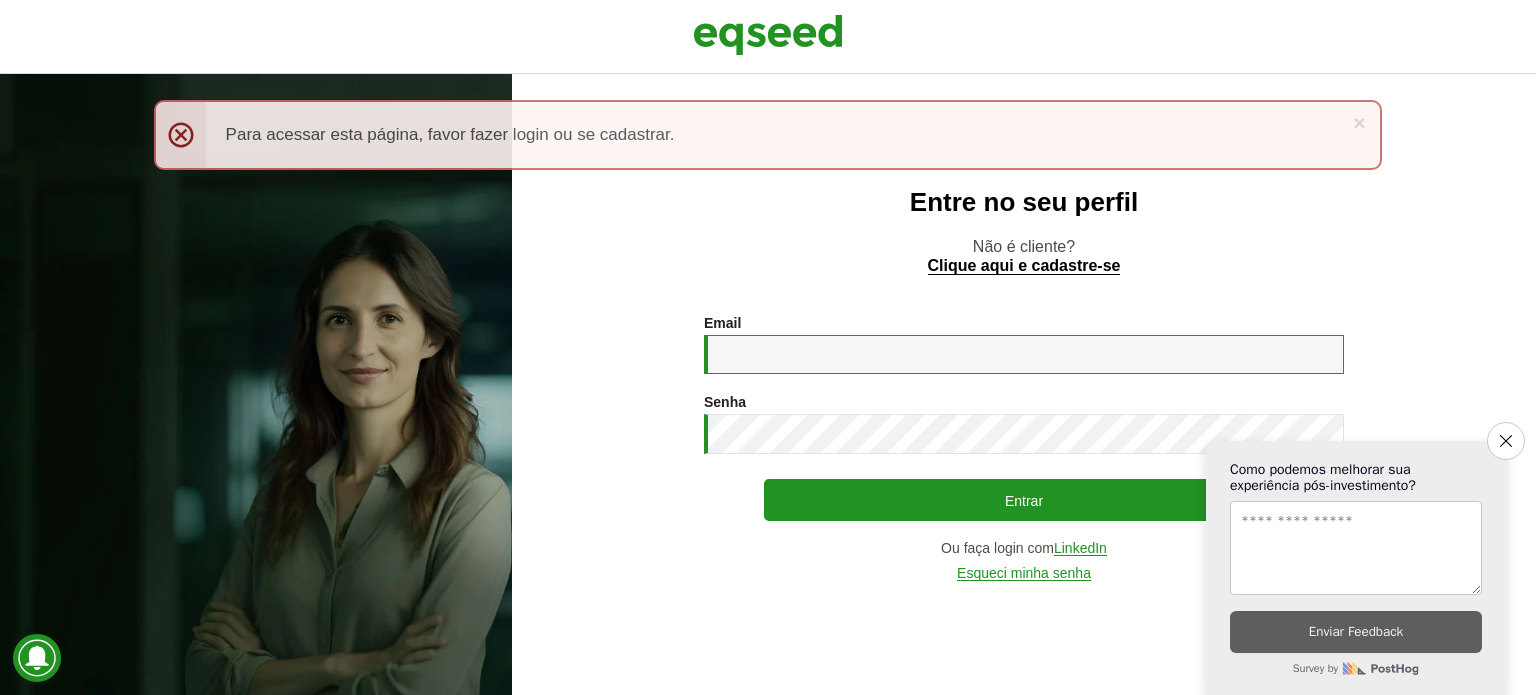 click on "Email  *" at bounding box center [1024, 354] 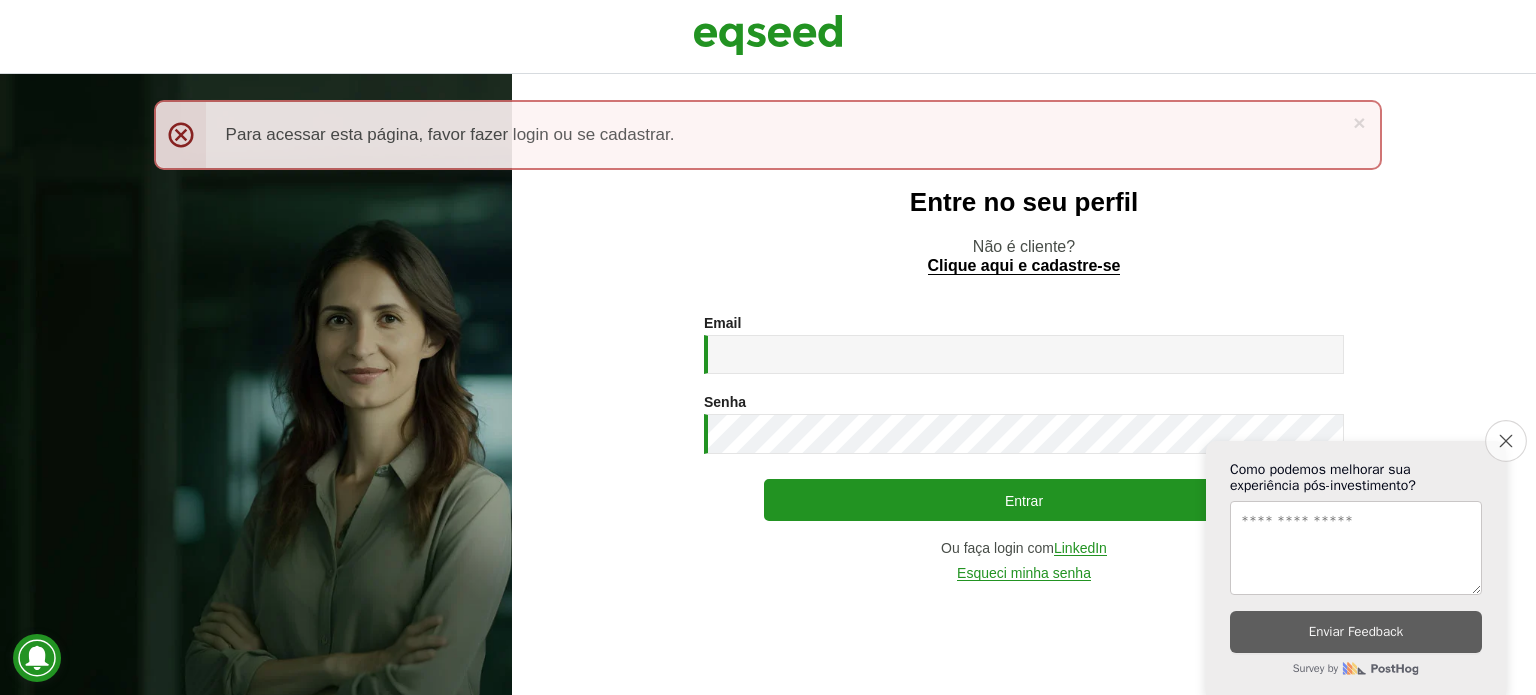 click on "Close survey" 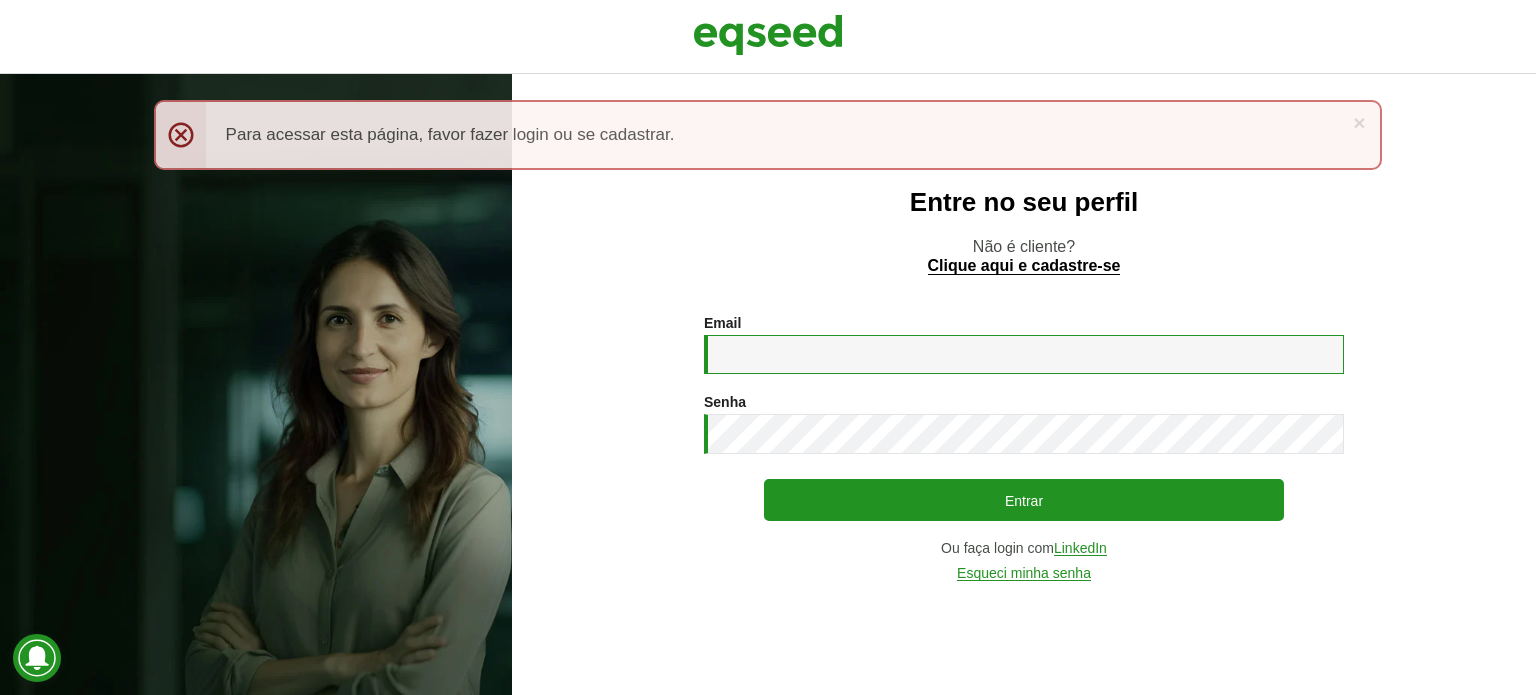click on "Email  *" at bounding box center [1024, 354] 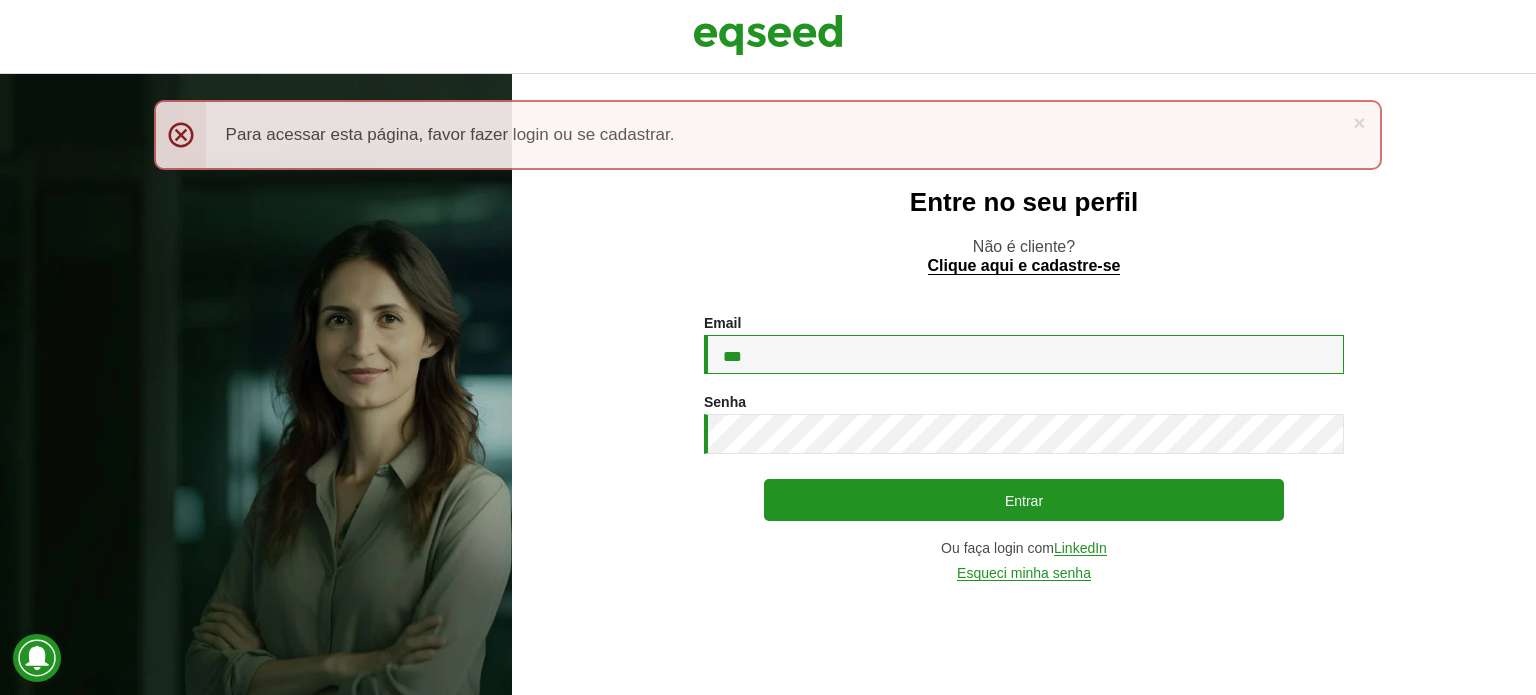 click on "***" at bounding box center (1024, 354) 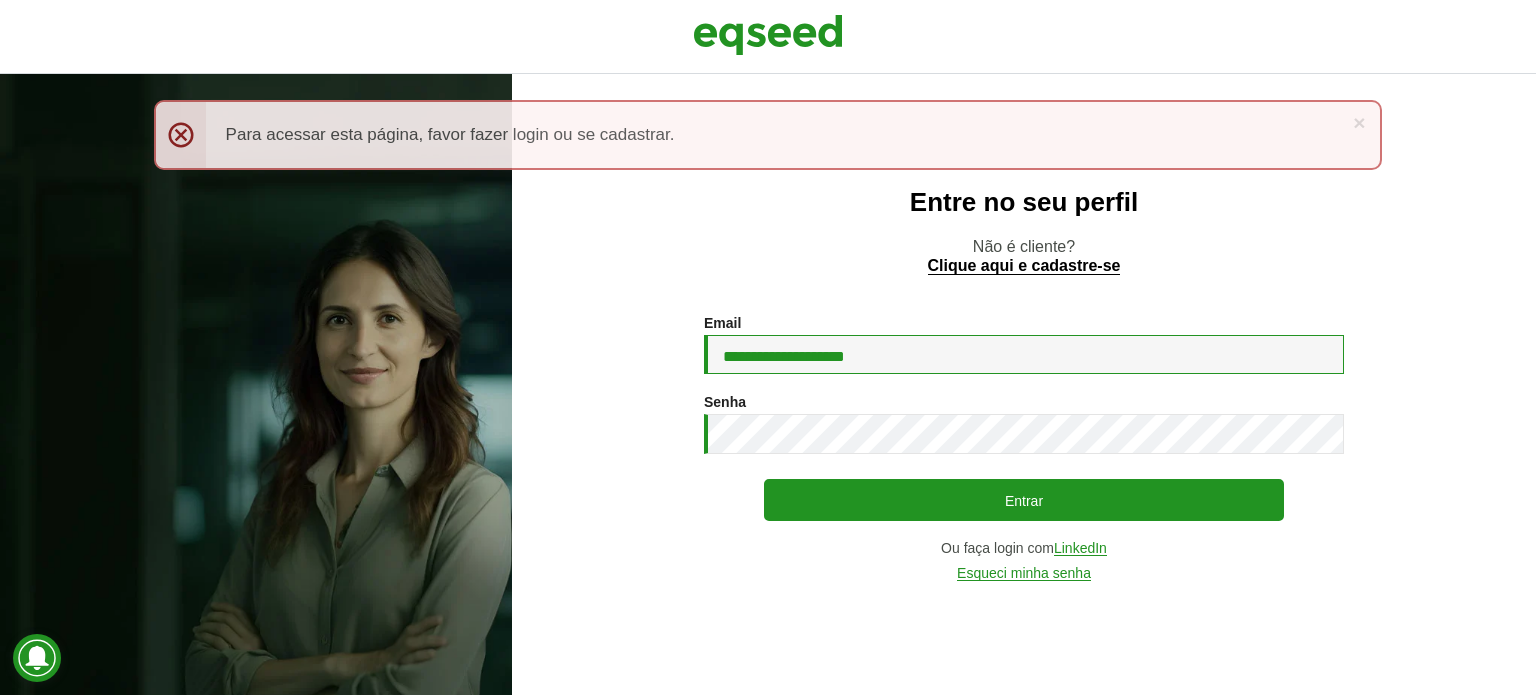 type on "**********" 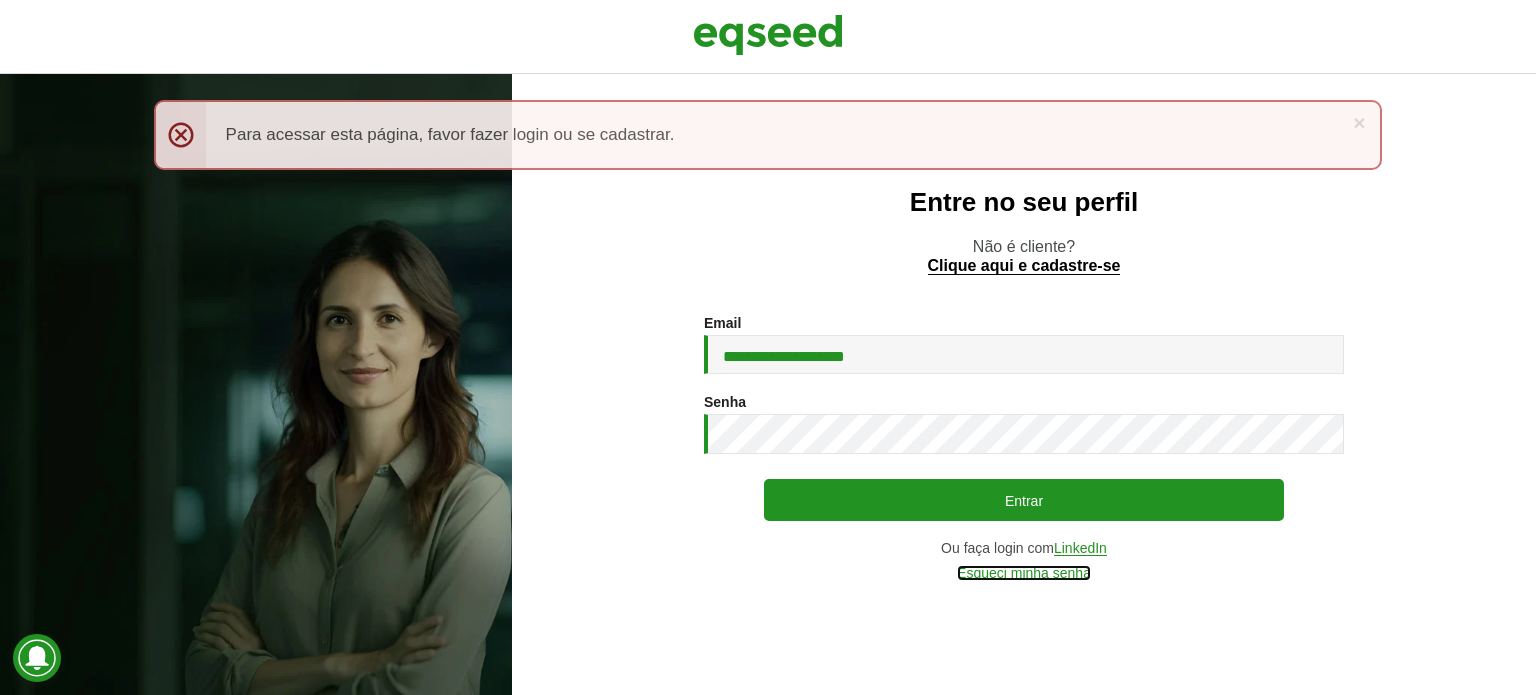 click on "Esqueci minha senha" at bounding box center [1024, 573] 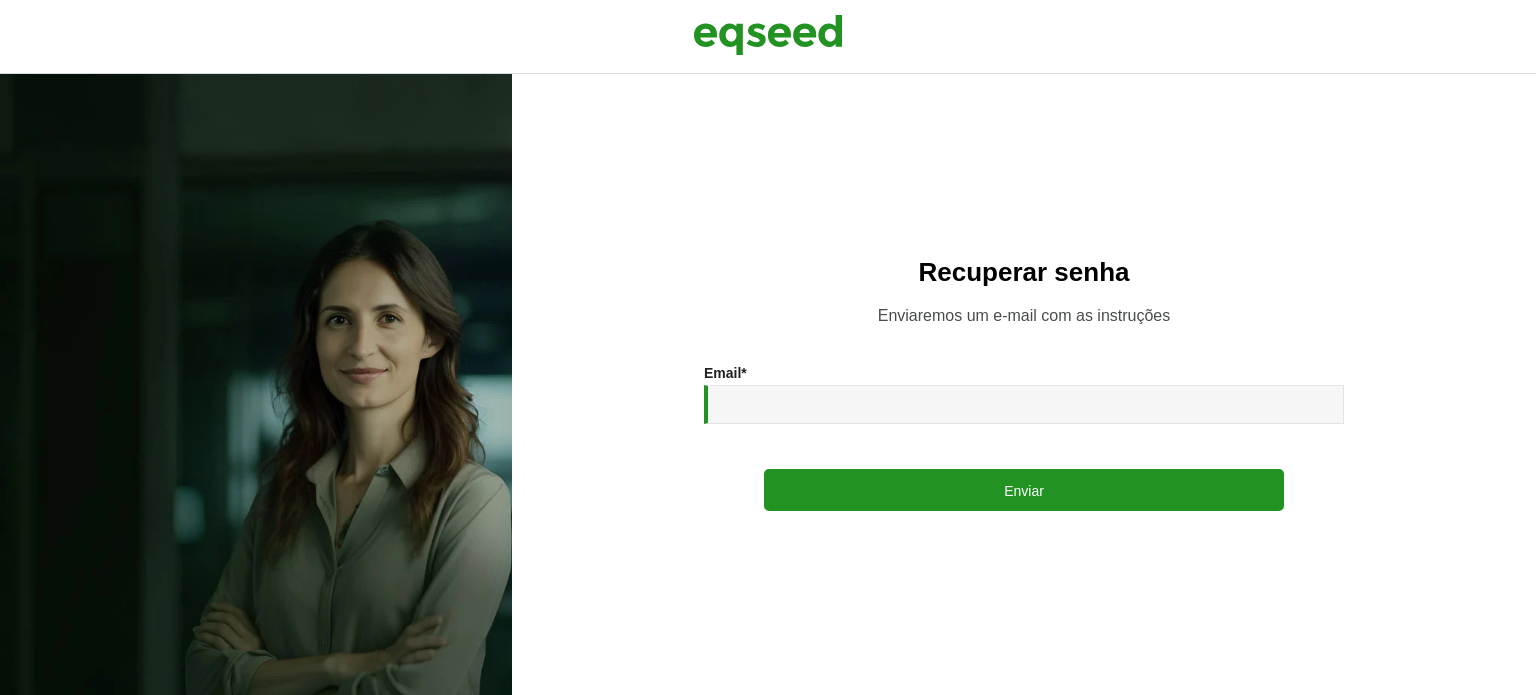 scroll, scrollTop: 0, scrollLeft: 0, axis: both 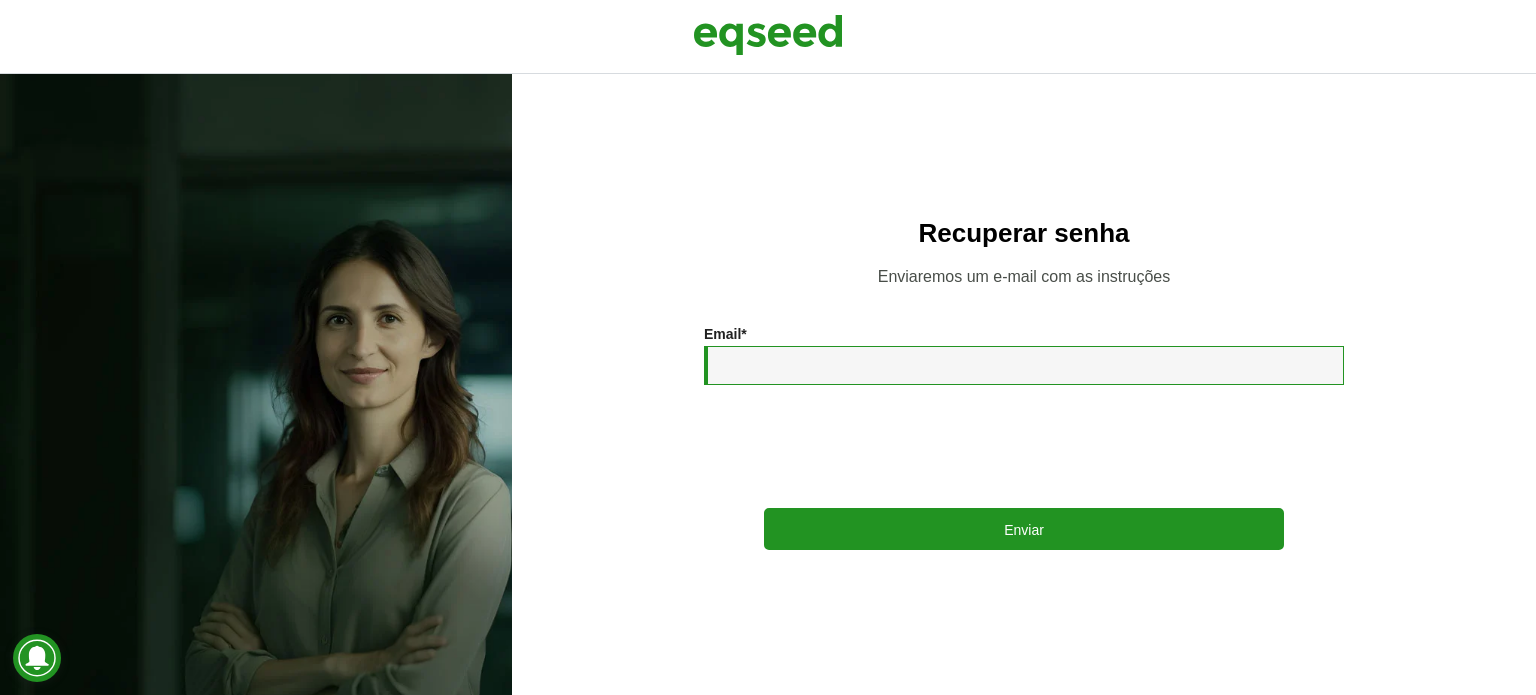 click on "Email  *" at bounding box center (1024, 365) 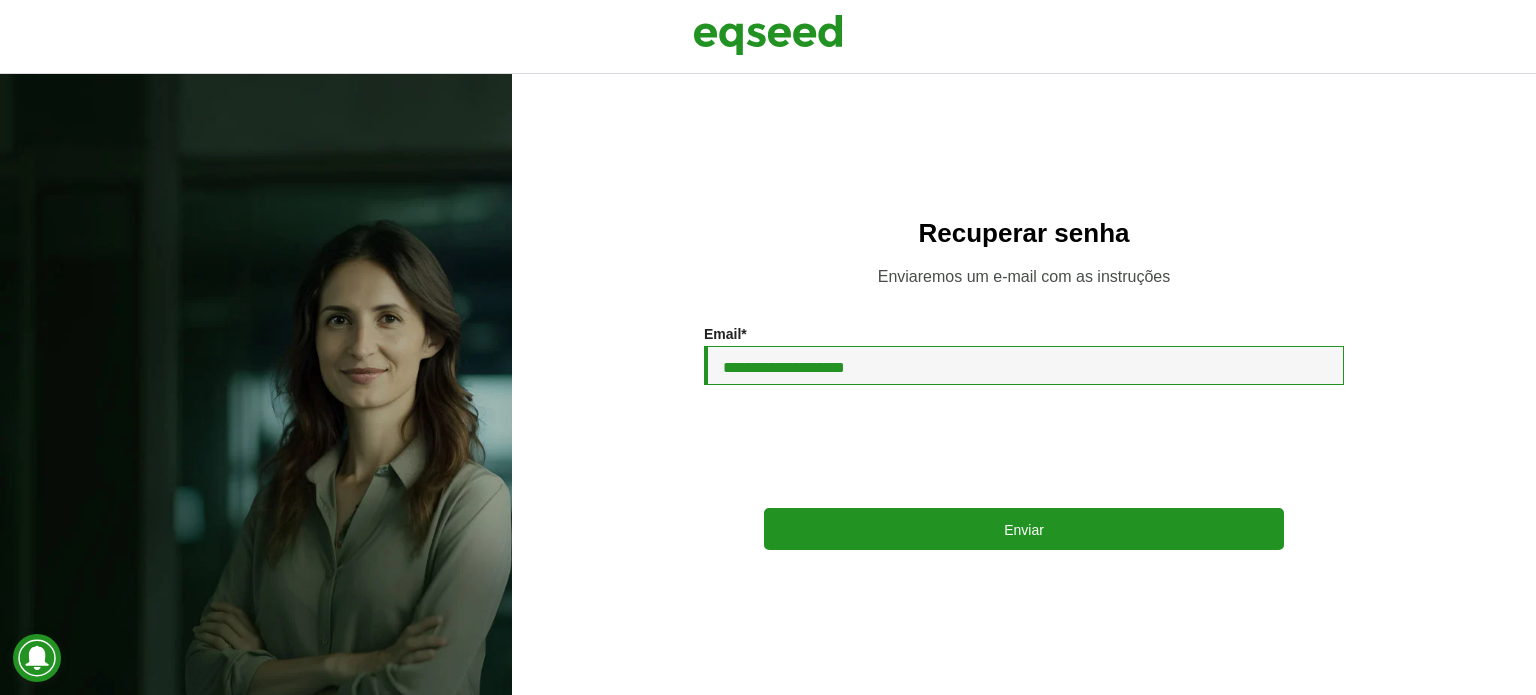 type on "**********" 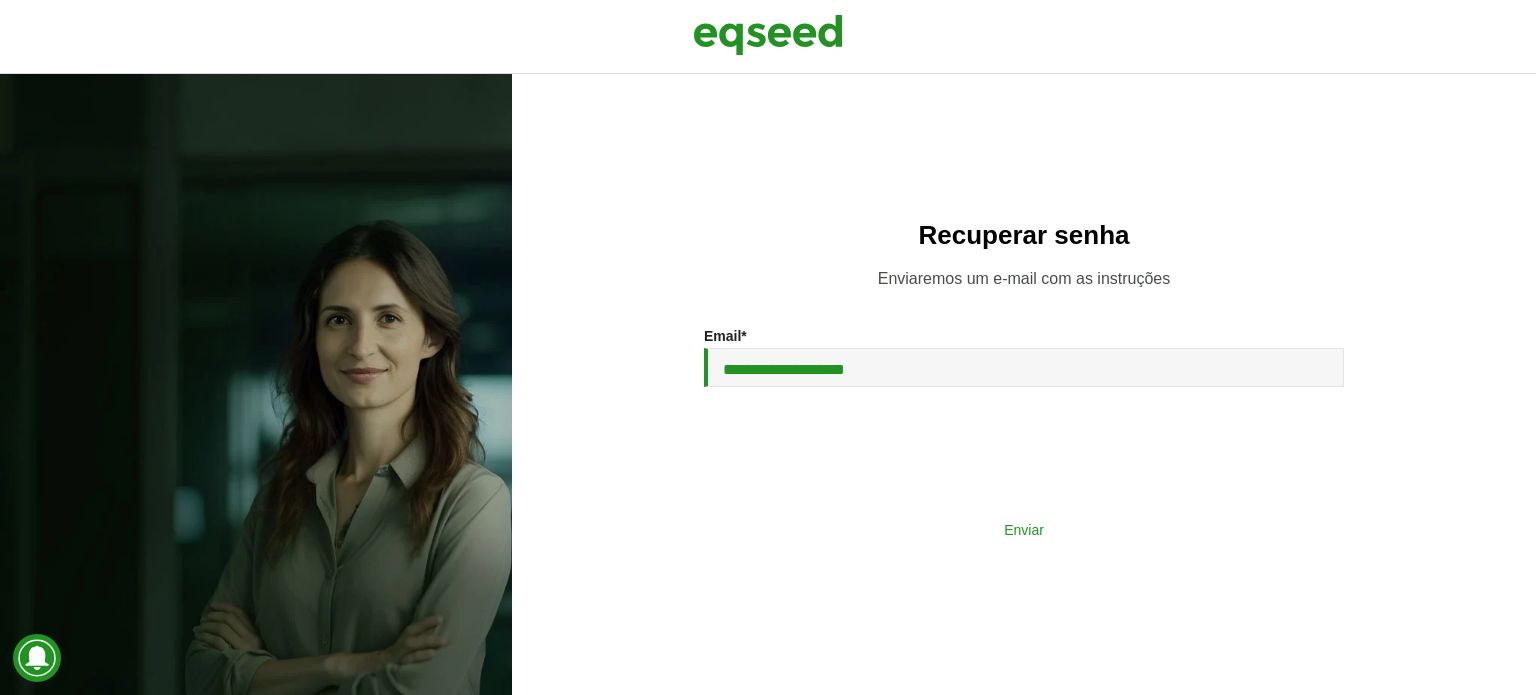 click on "Enviar" at bounding box center (1024, 529) 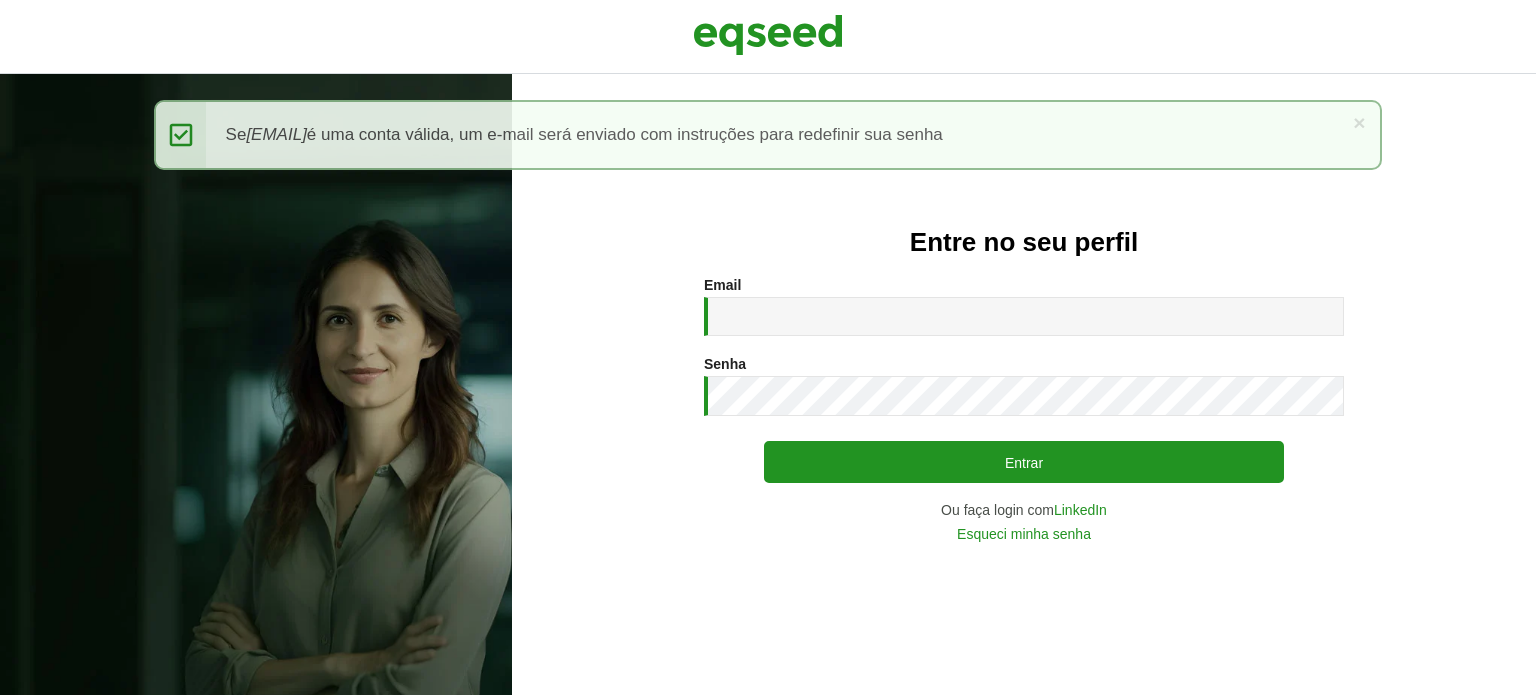 scroll, scrollTop: 0, scrollLeft: 0, axis: both 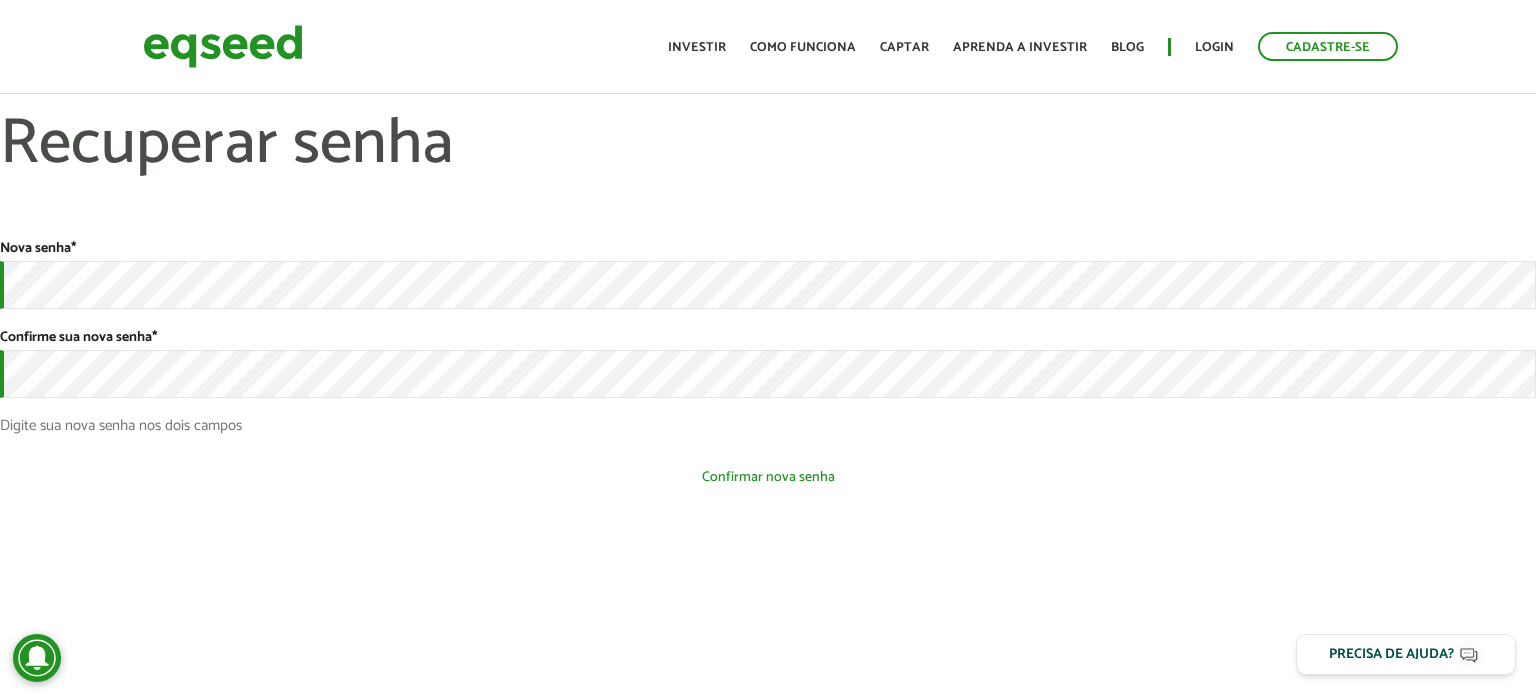 click on "Confirmar nova senha" at bounding box center (768, 477) 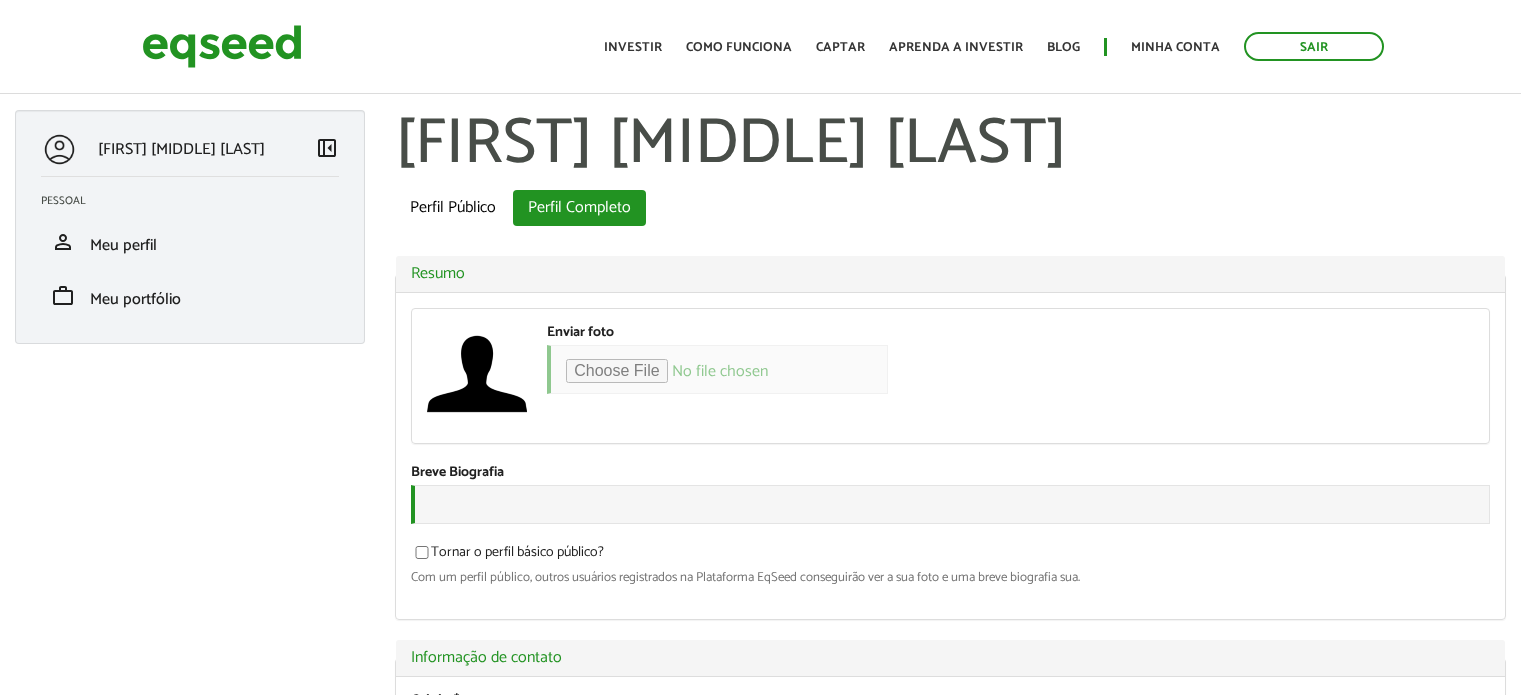 scroll, scrollTop: 0, scrollLeft: 0, axis: both 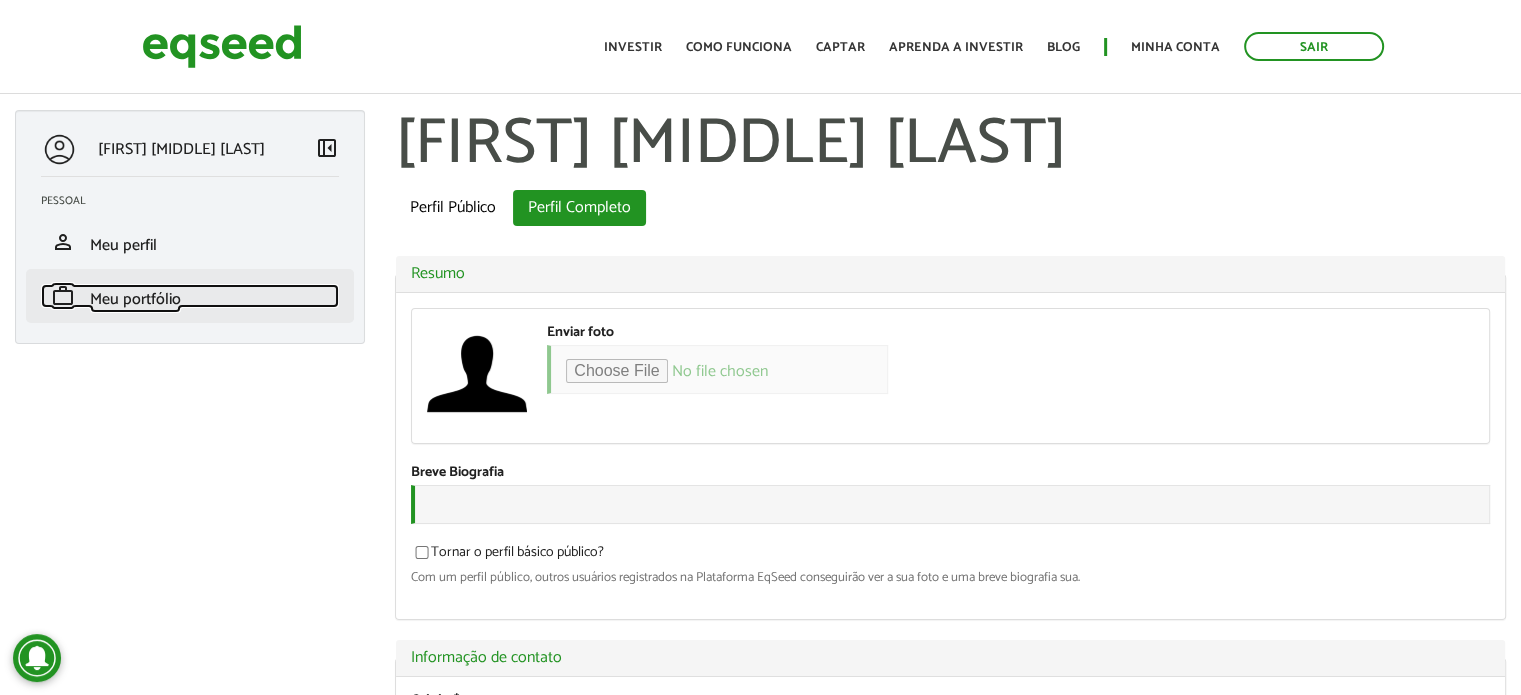 click on "Meu portfólio" at bounding box center [135, 299] 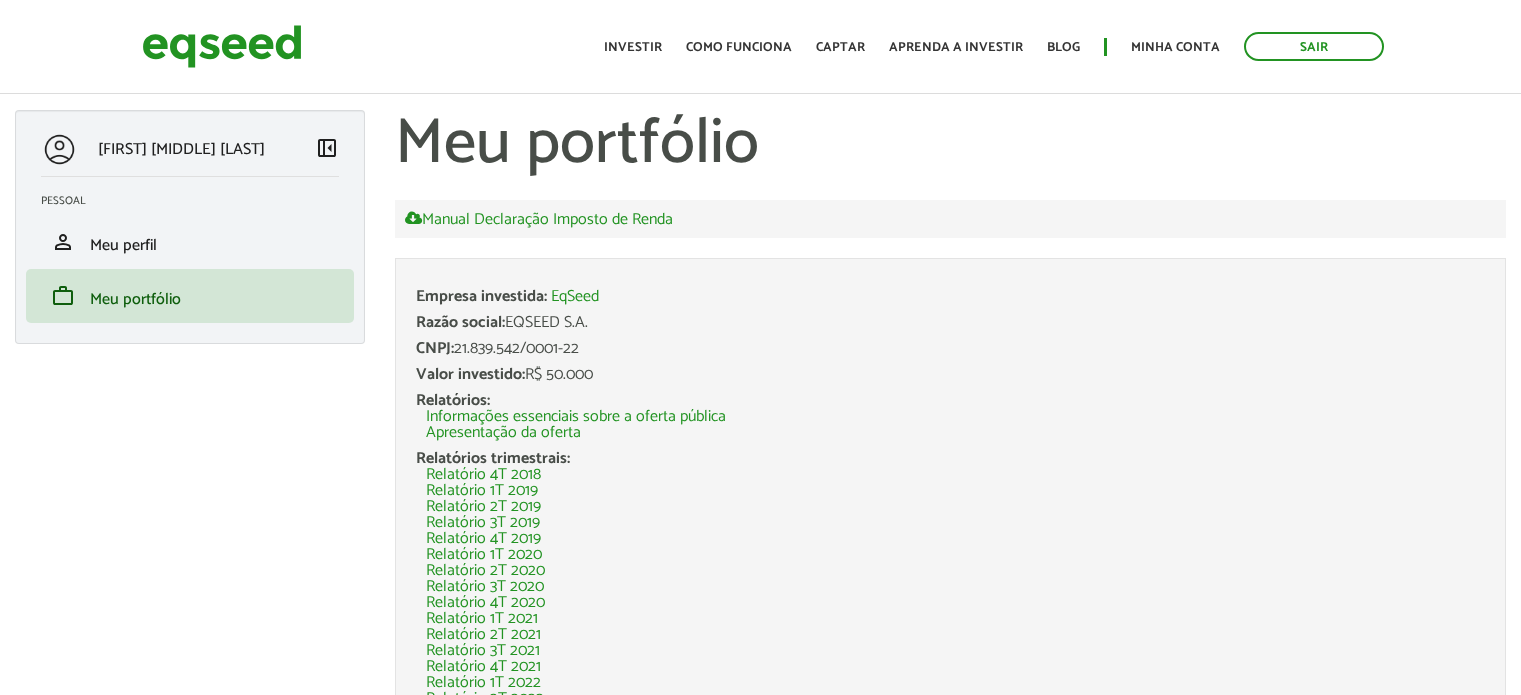scroll, scrollTop: 0, scrollLeft: 0, axis: both 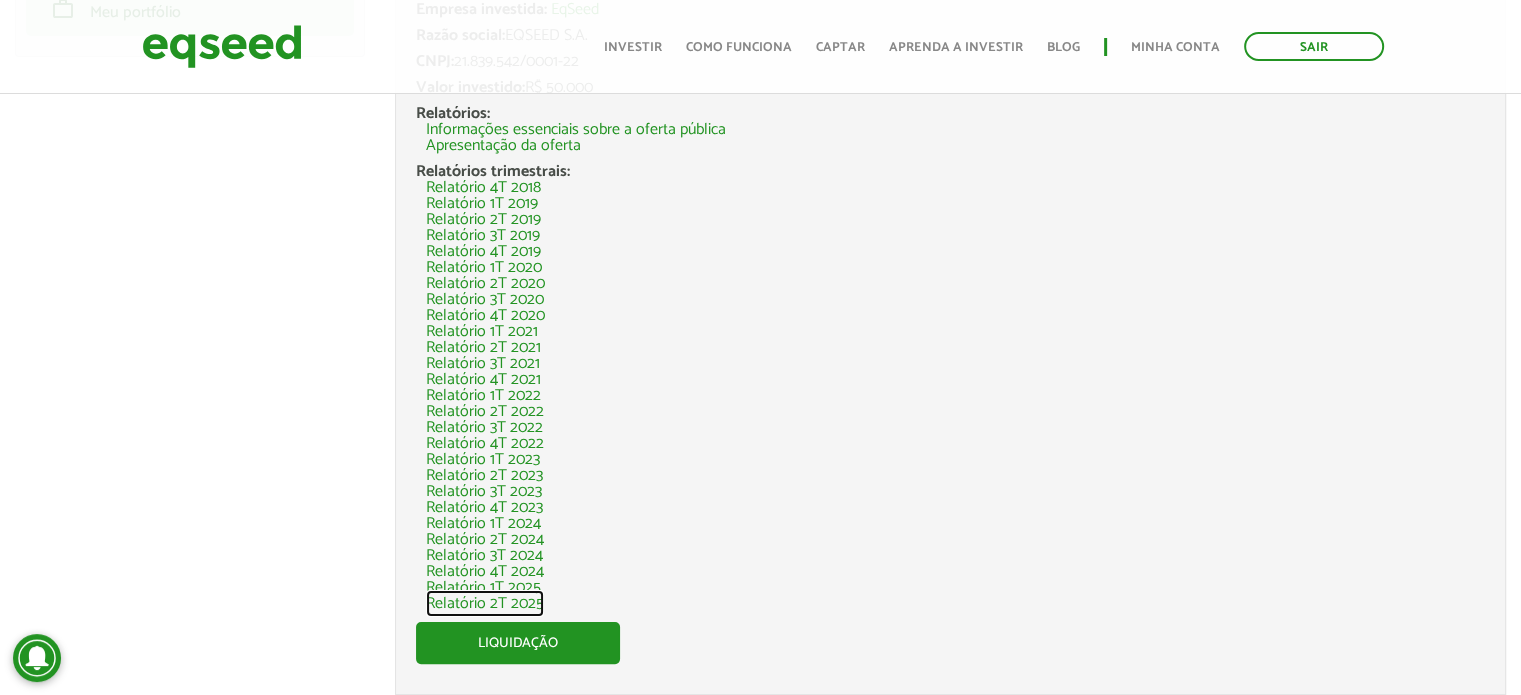 click on "Relatório 2T 2025" at bounding box center (485, 604) 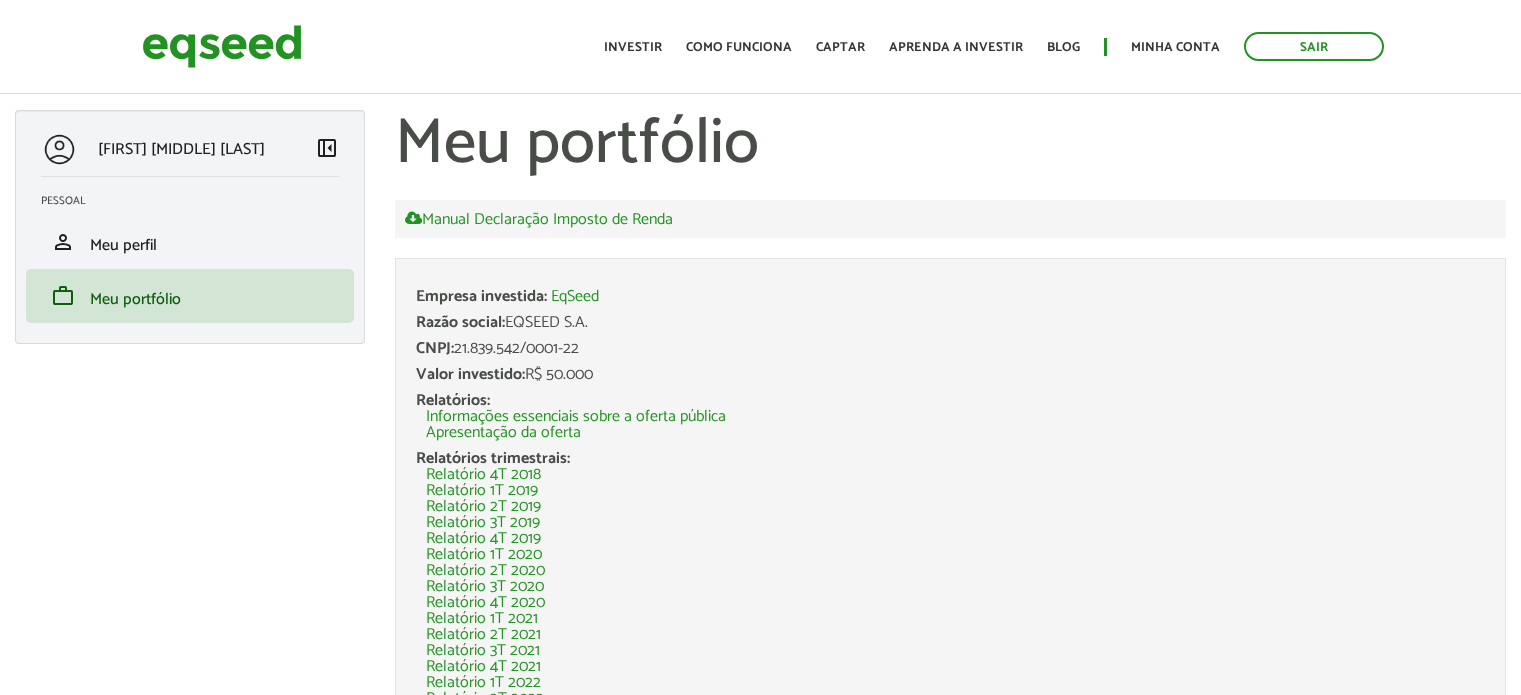 scroll, scrollTop: 0, scrollLeft: 0, axis: both 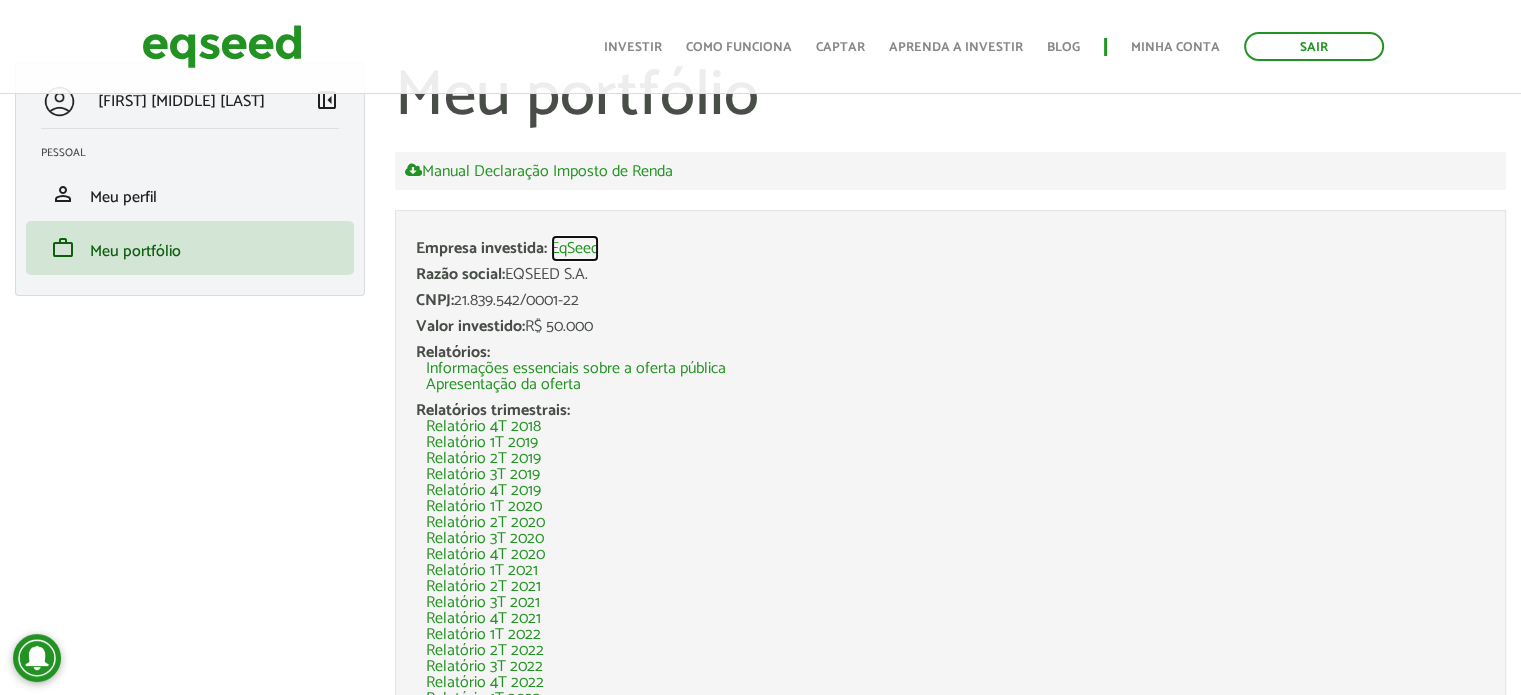 click on "EqSeed" at bounding box center [575, 249] 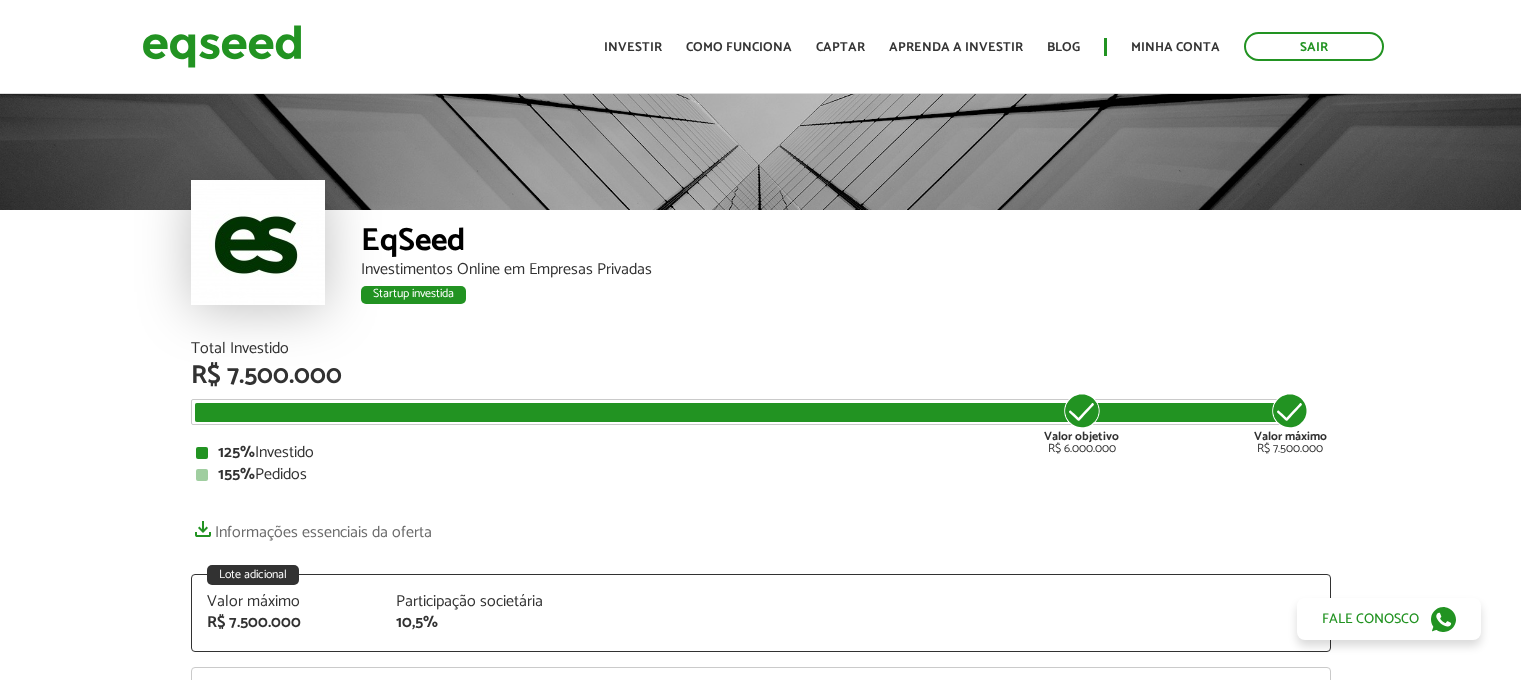 scroll, scrollTop: 0, scrollLeft: 0, axis: both 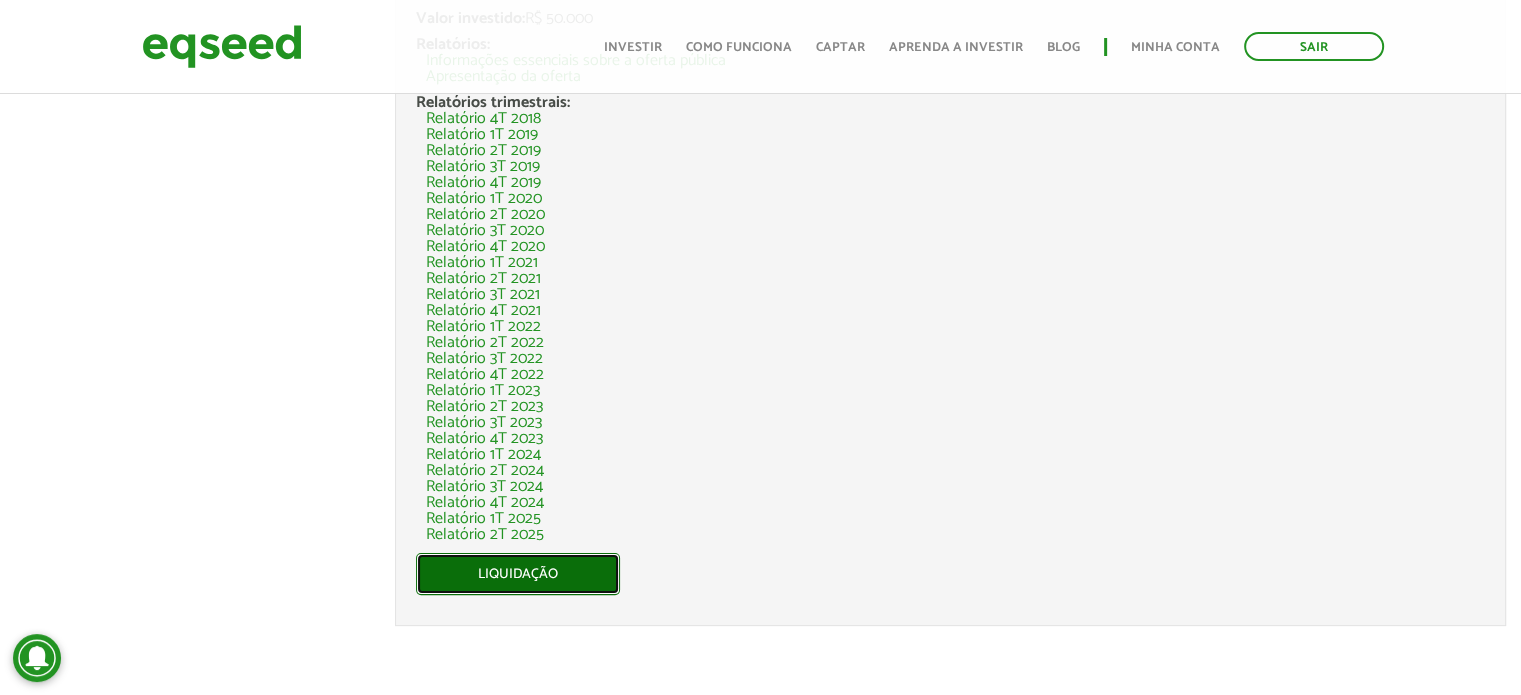 click on "Liquidação" at bounding box center [518, 574] 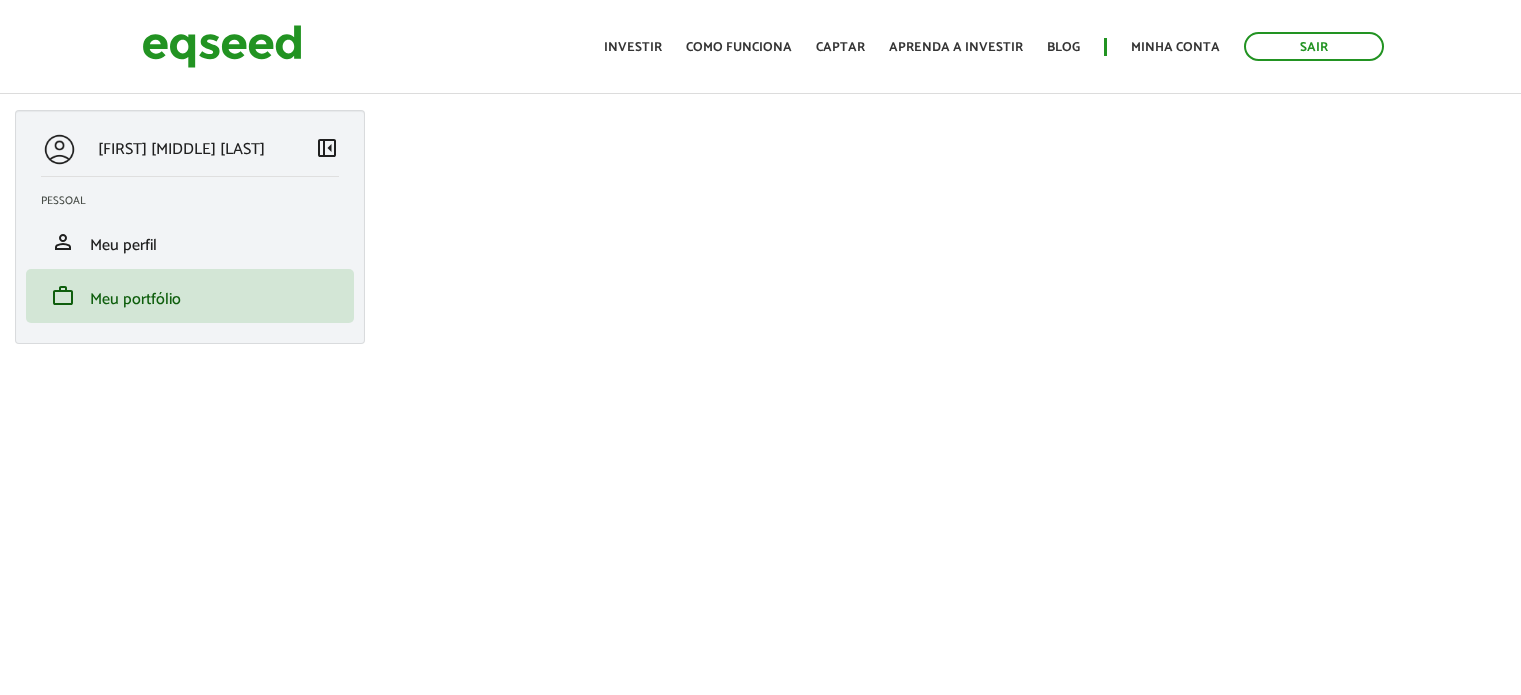 scroll, scrollTop: 0, scrollLeft: 0, axis: both 